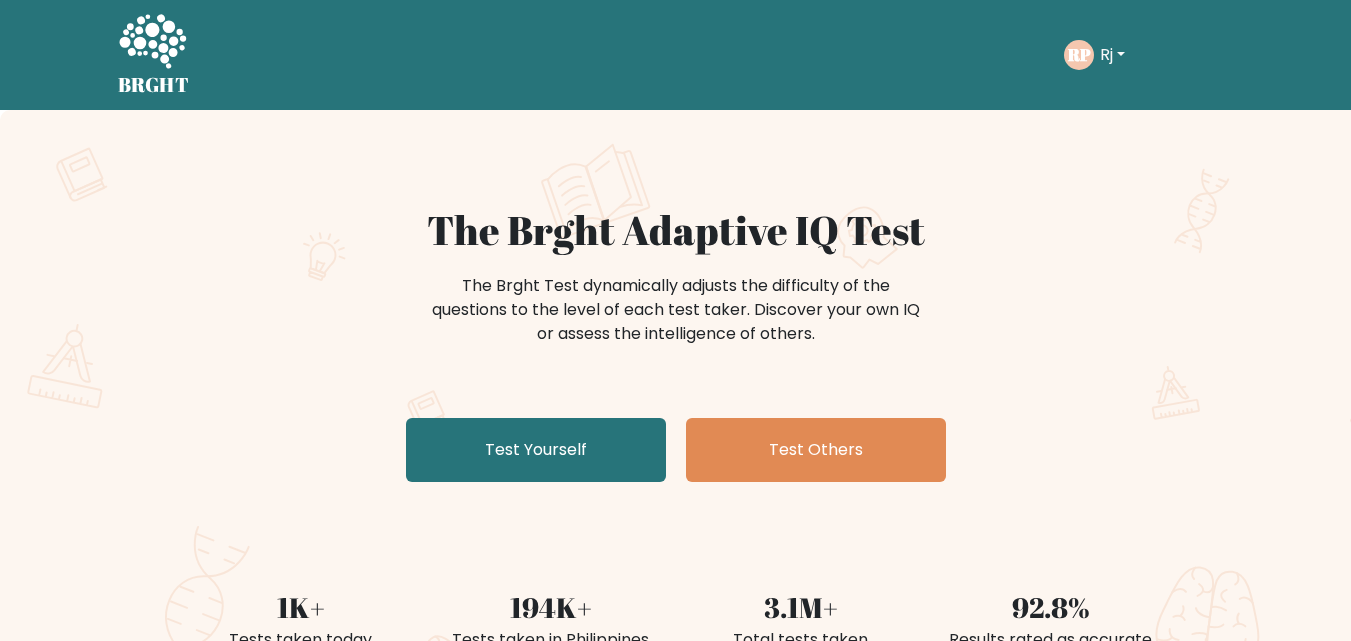 scroll, scrollTop: 0, scrollLeft: 0, axis: both 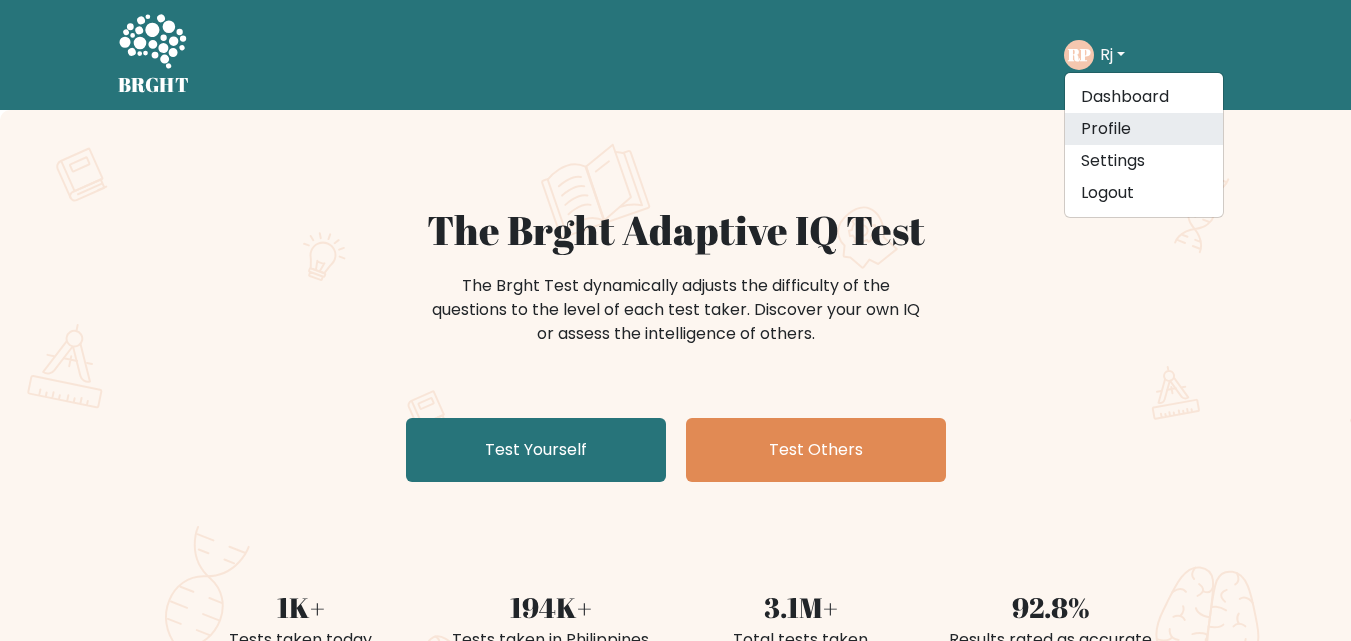 click on "Profile" at bounding box center [1144, 129] 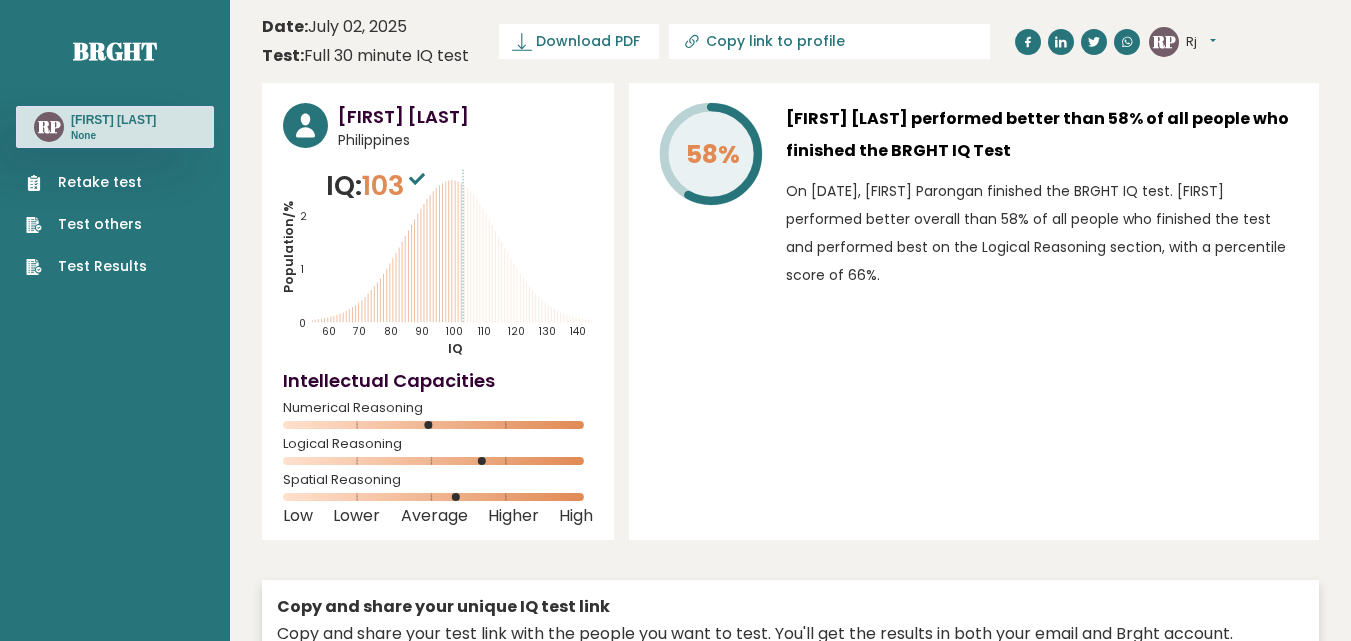 scroll, scrollTop: 0, scrollLeft: 0, axis: both 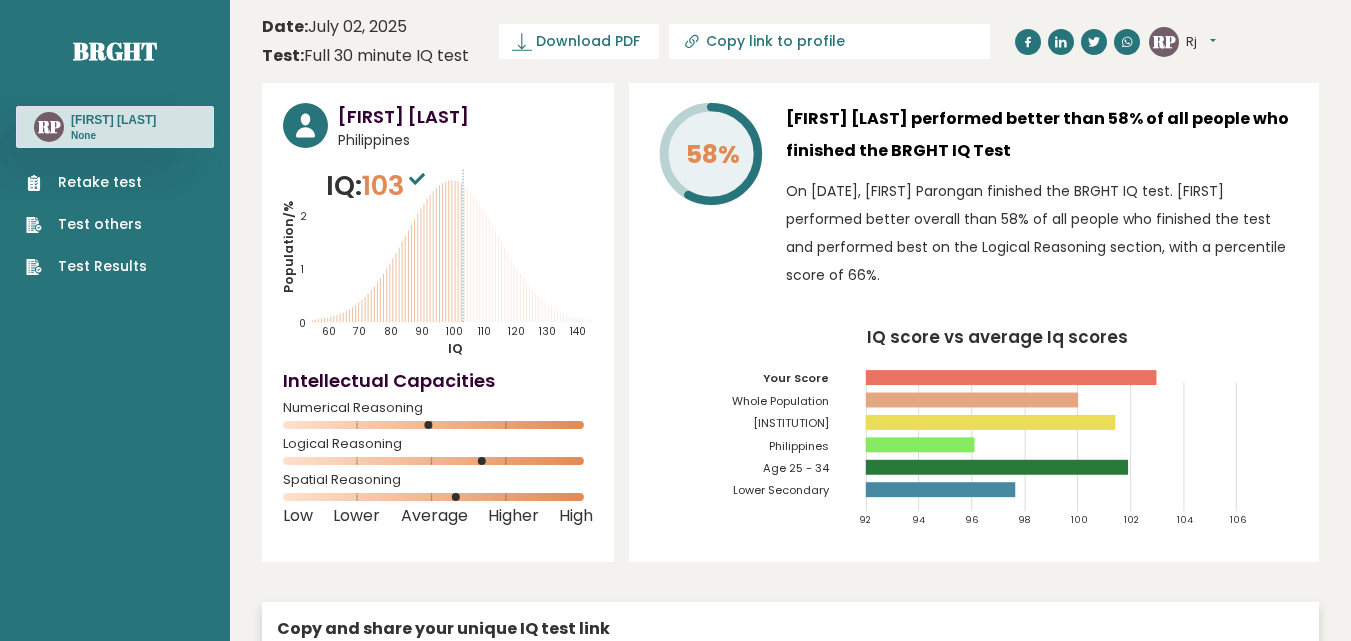 click on "None" at bounding box center [113, 136] 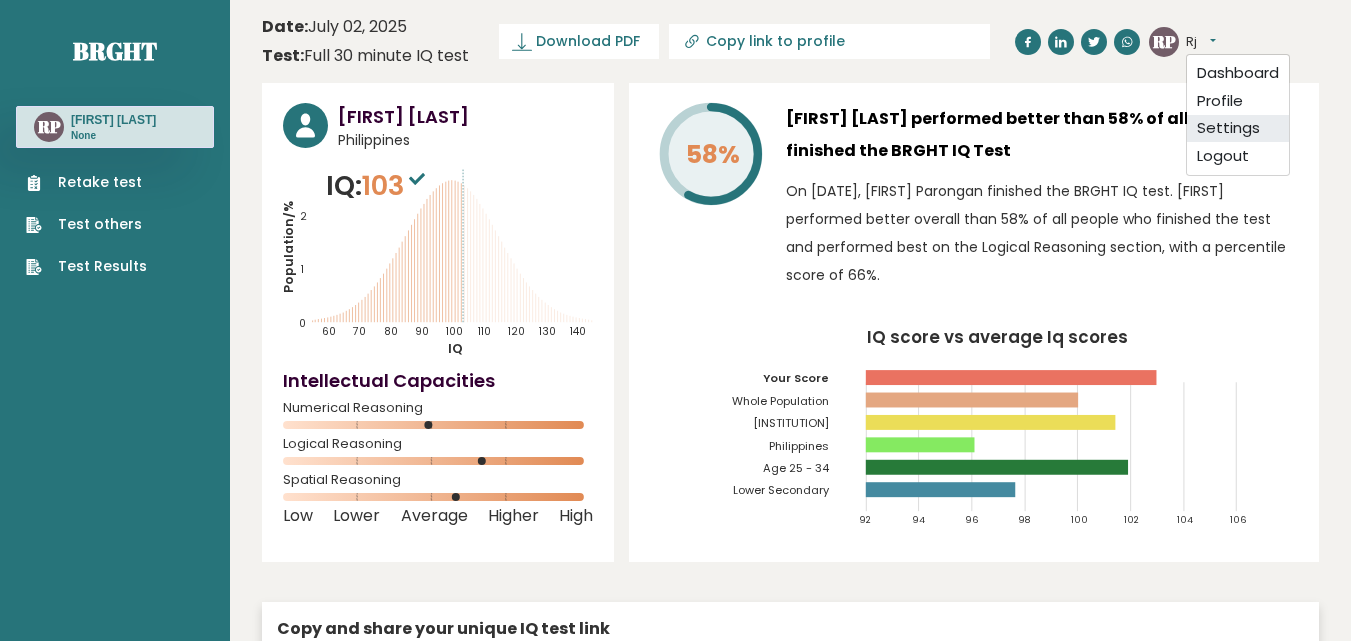 click on "Settings" at bounding box center (1238, 129) 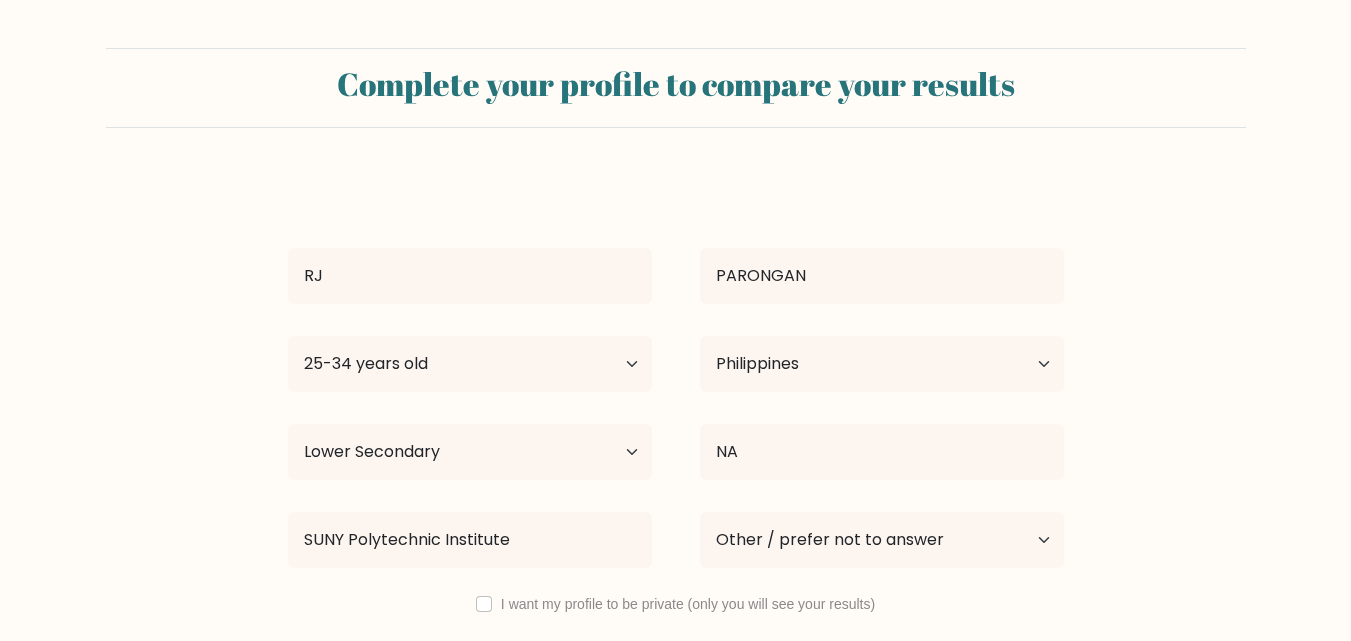 scroll, scrollTop: 0, scrollLeft: 0, axis: both 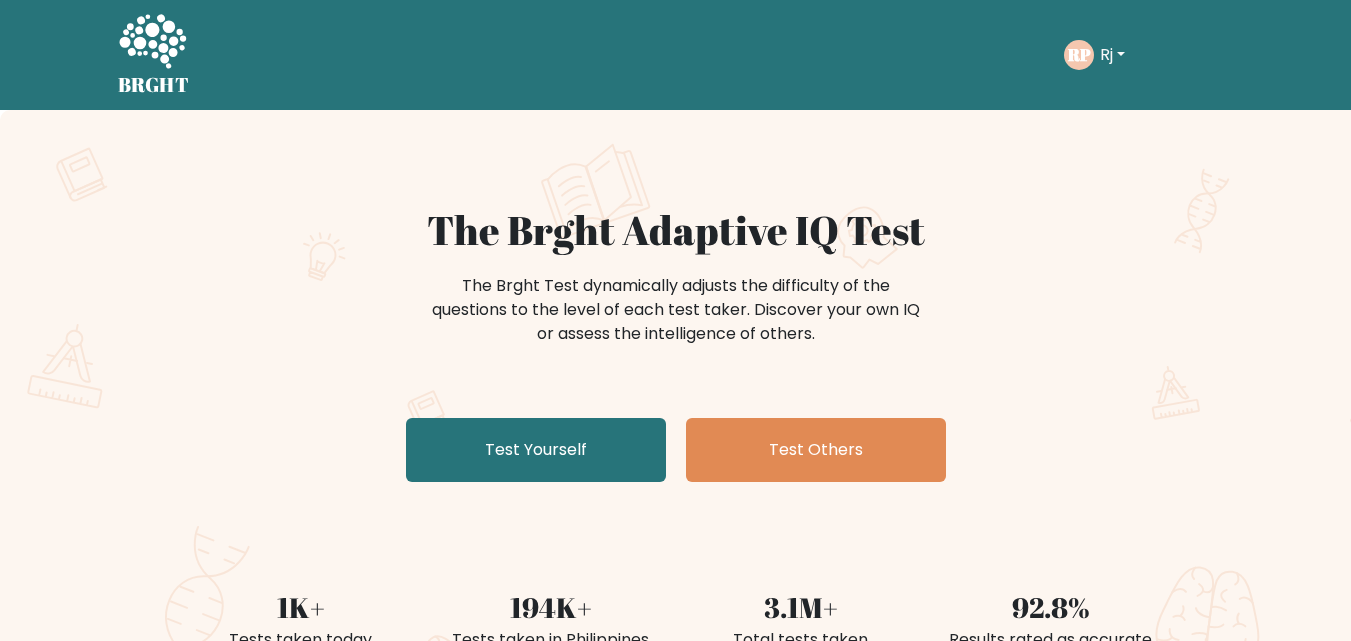 click on "Rj" at bounding box center [1112, 55] 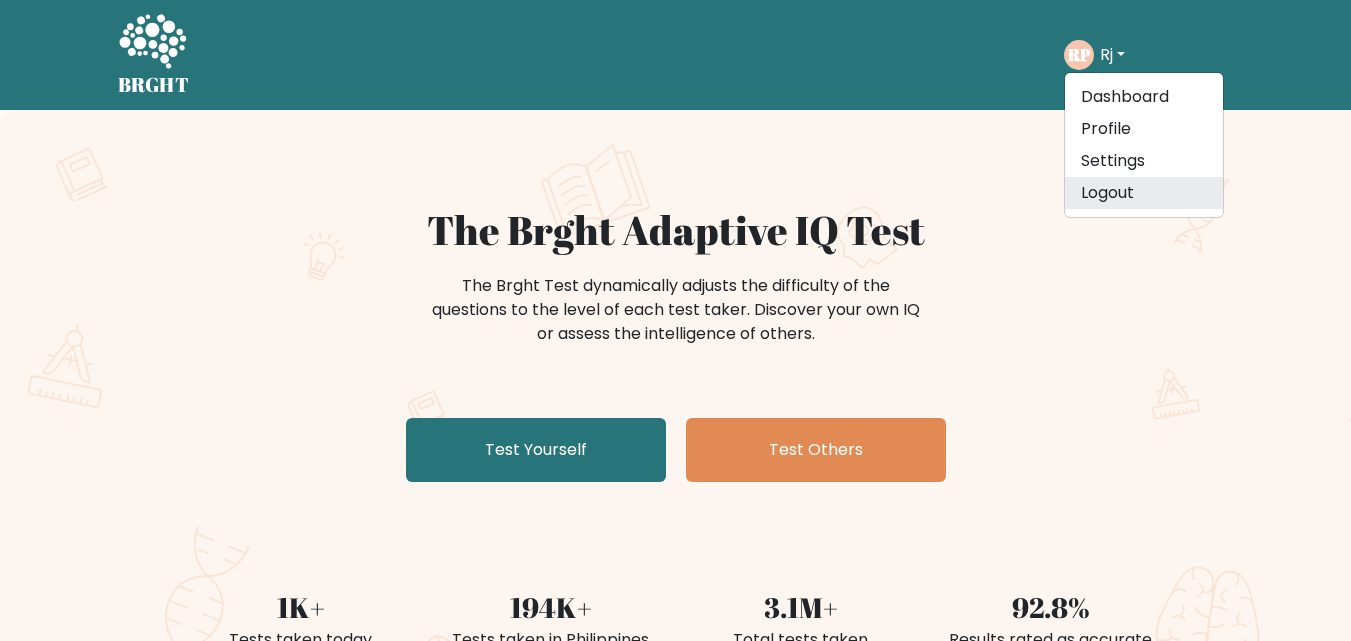 click on "Logout" at bounding box center [1144, 193] 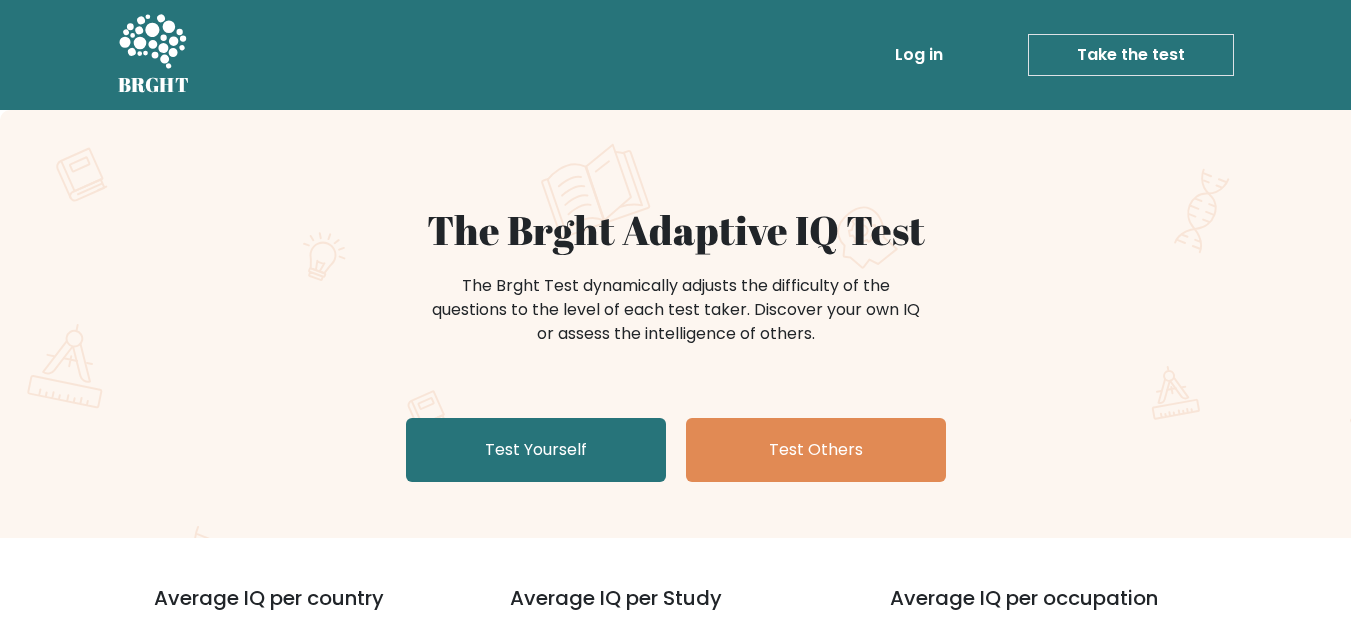 scroll, scrollTop: 0, scrollLeft: 0, axis: both 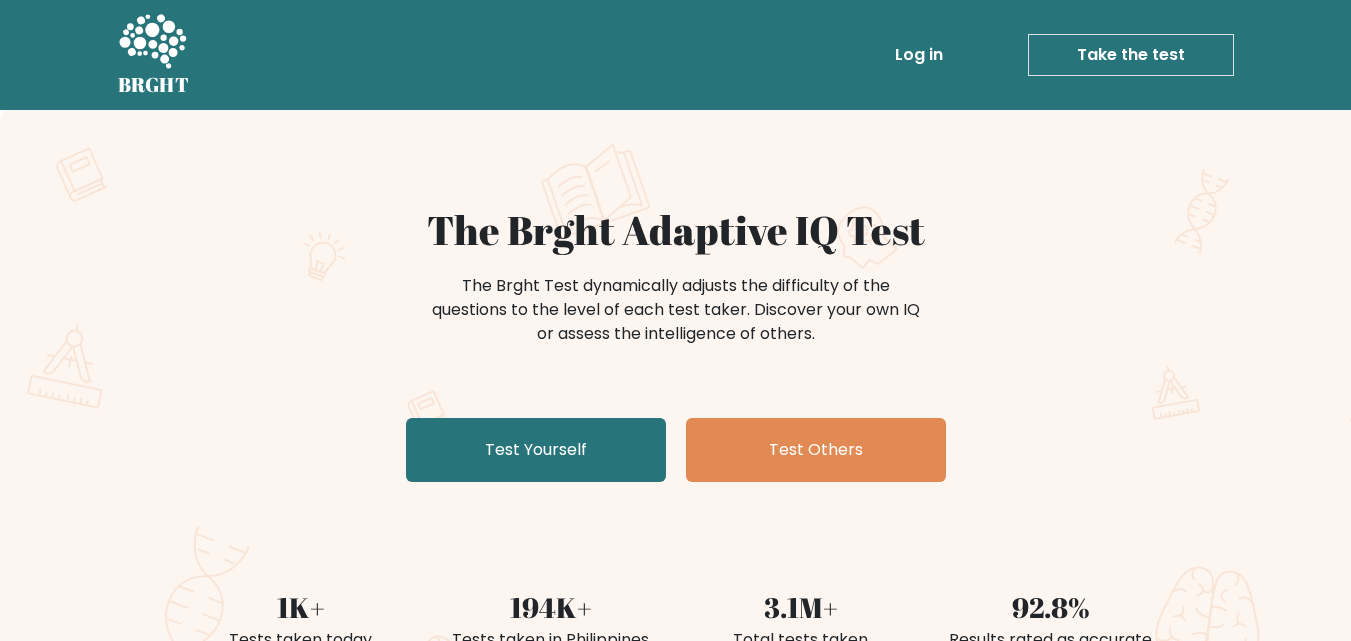 click on "Log in" at bounding box center (919, 55) 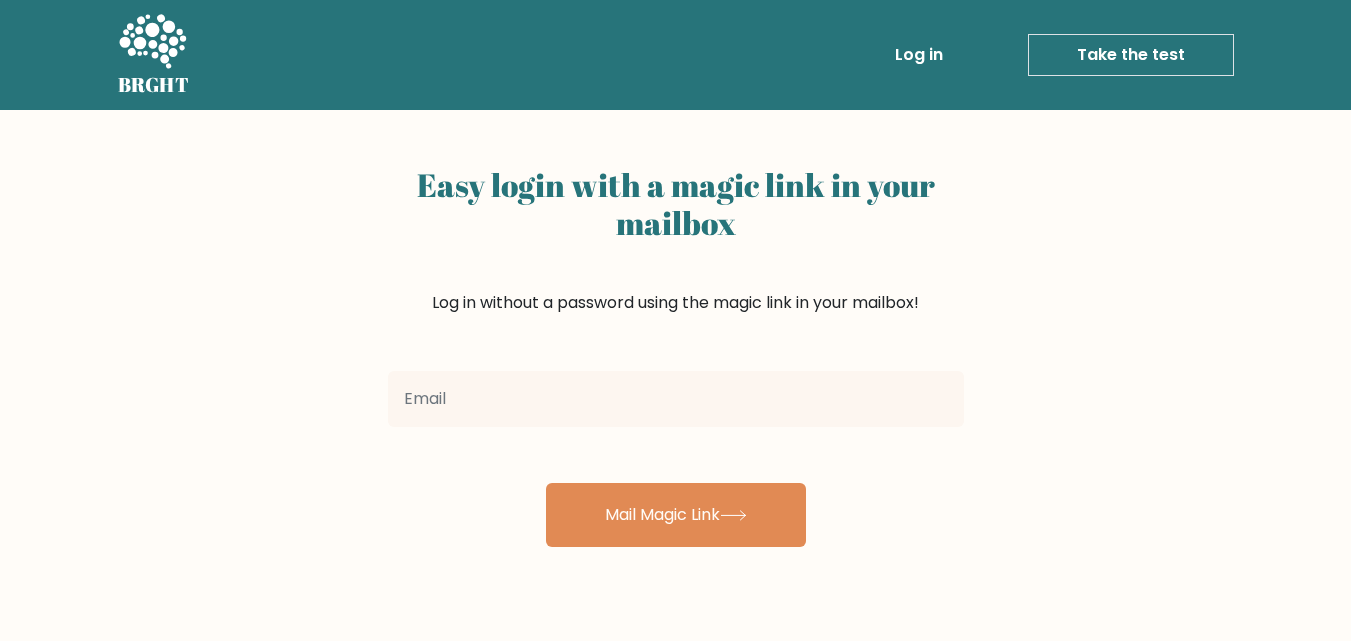 scroll, scrollTop: 0, scrollLeft: 0, axis: both 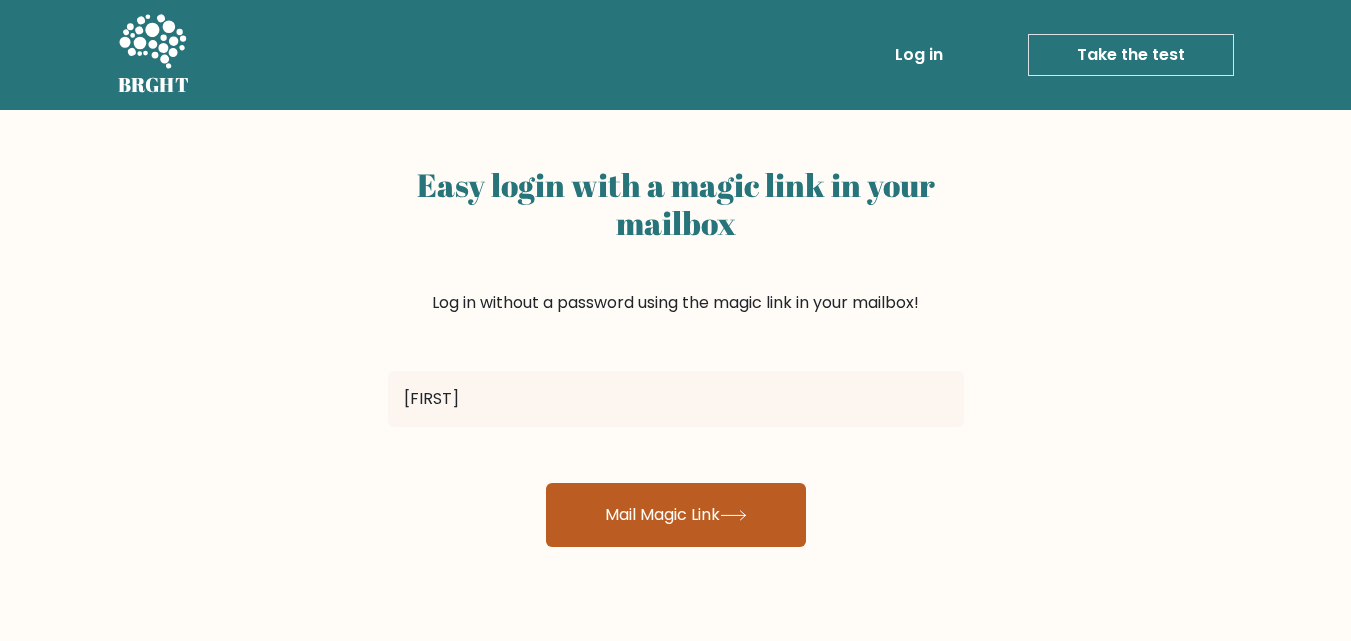type on "[USERNAME]@[DOMAIN].com" 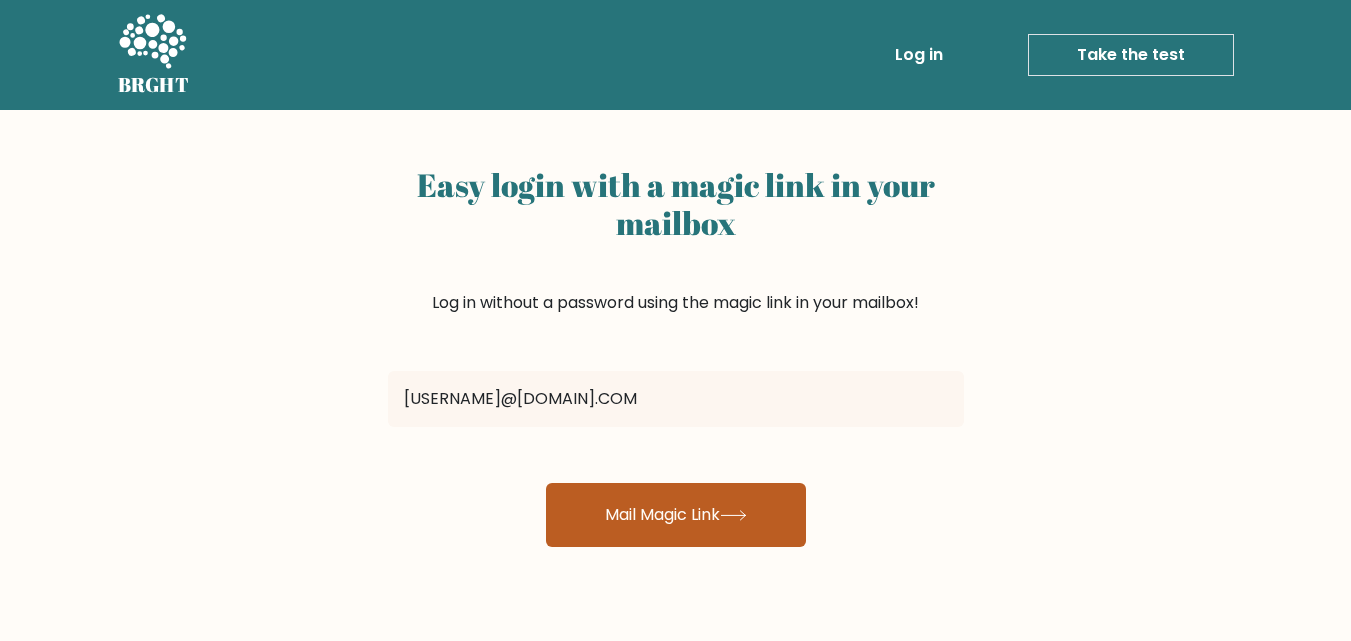 click on "Mail Magic Link" at bounding box center [676, 515] 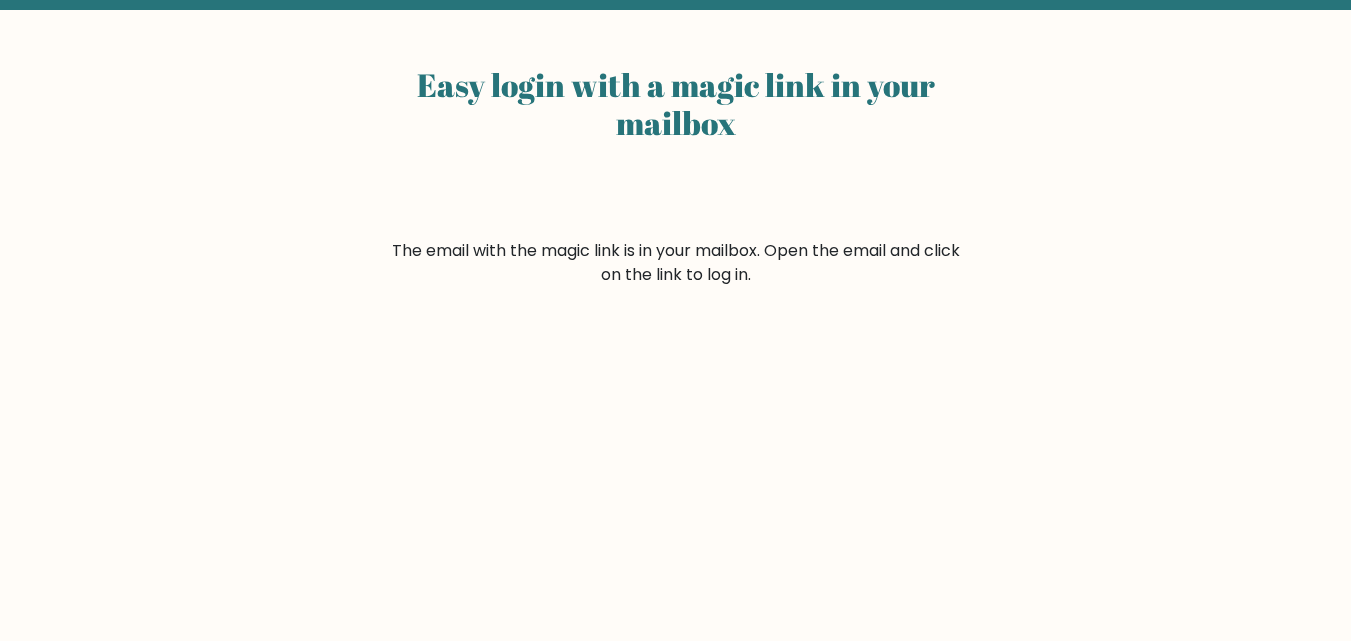 scroll, scrollTop: 0, scrollLeft: 0, axis: both 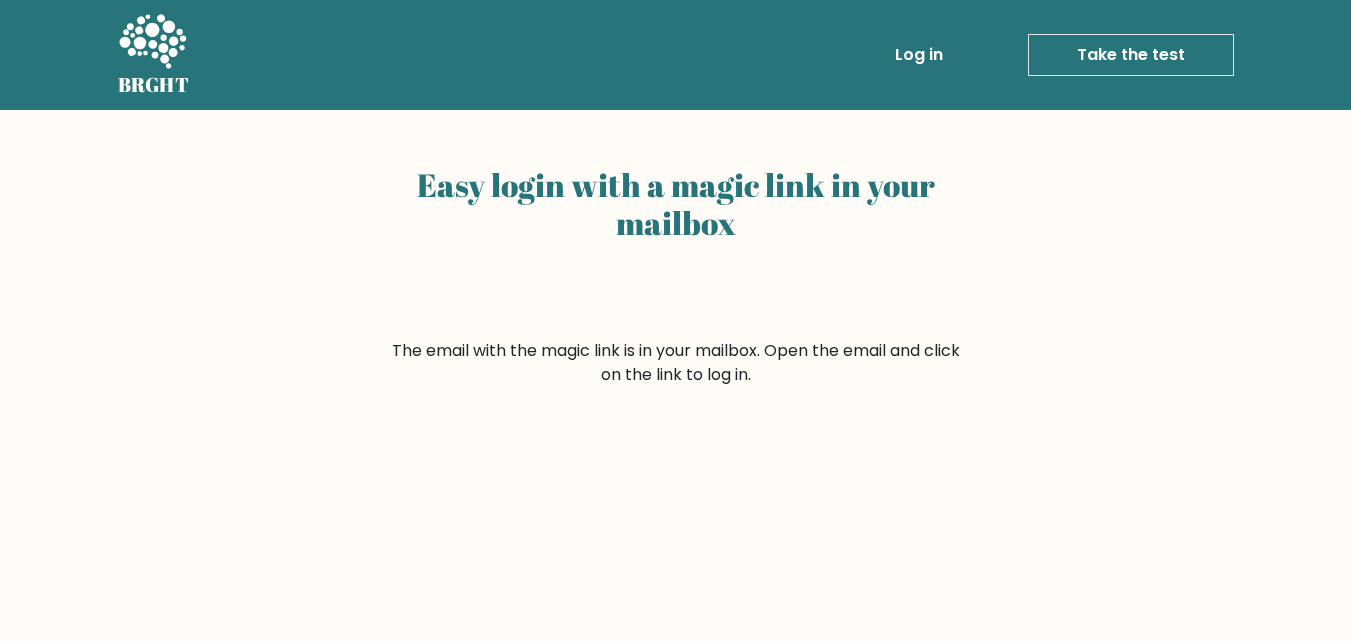 click on "Log in" at bounding box center [919, 55] 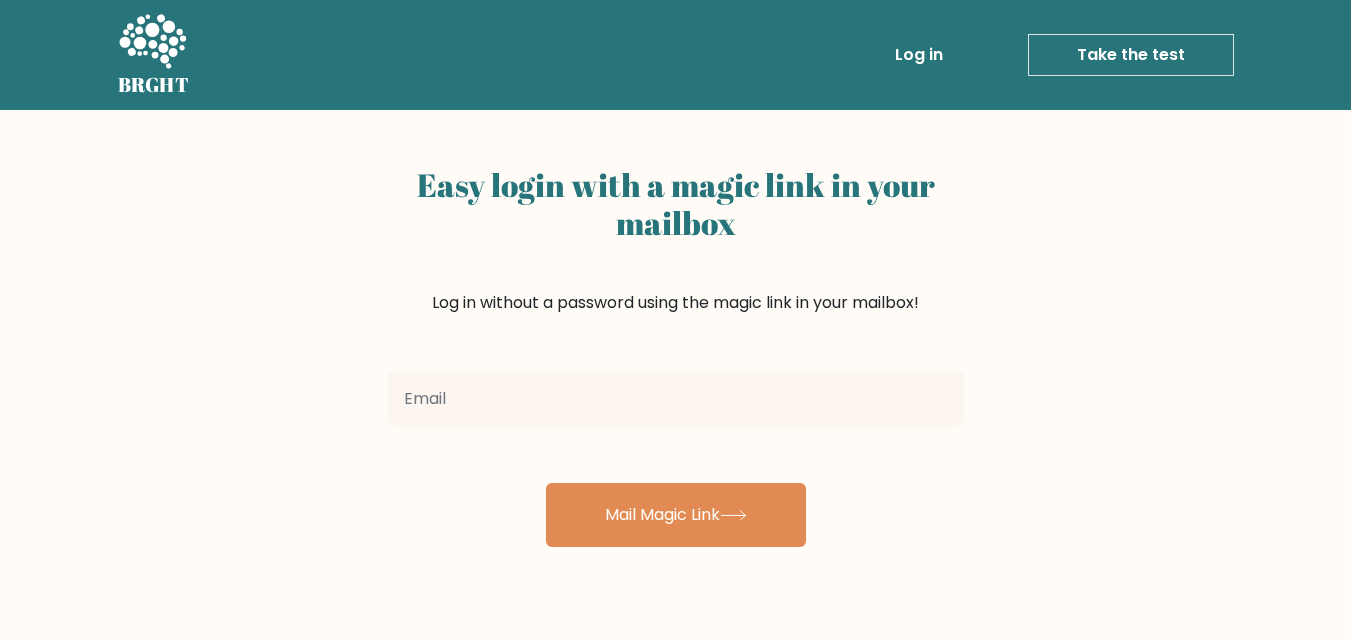 scroll, scrollTop: 0, scrollLeft: 0, axis: both 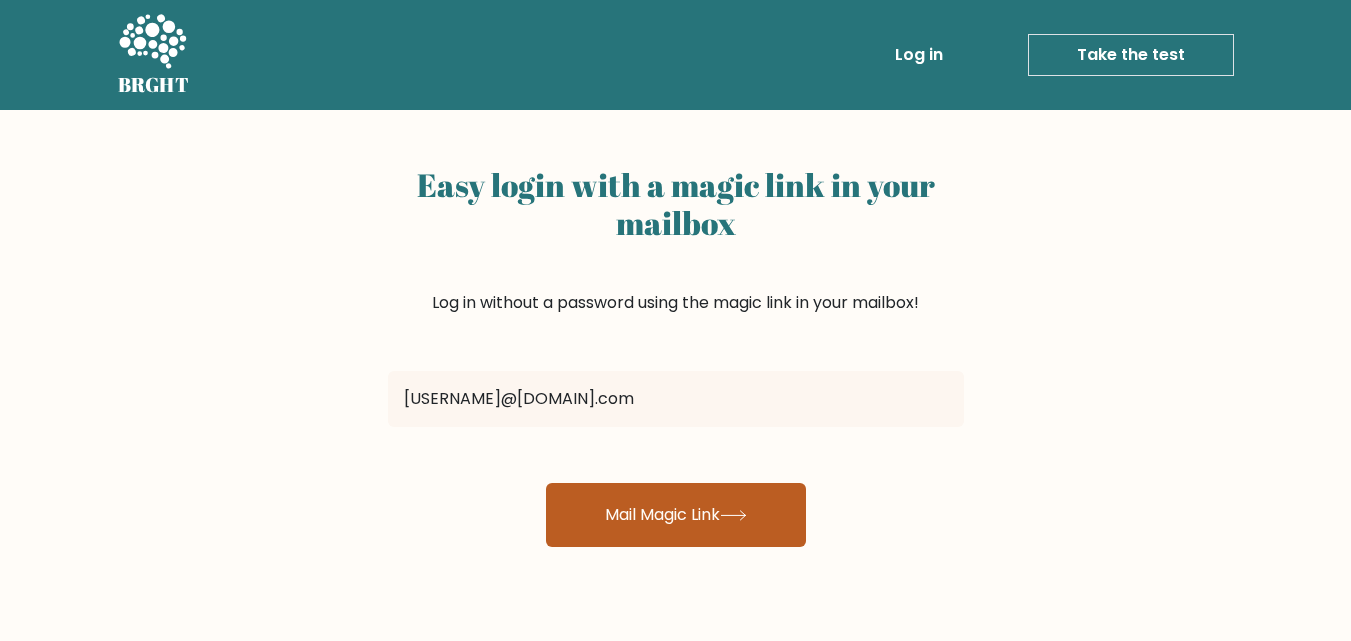 click on "Mail Magic Link" at bounding box center (676, 515) 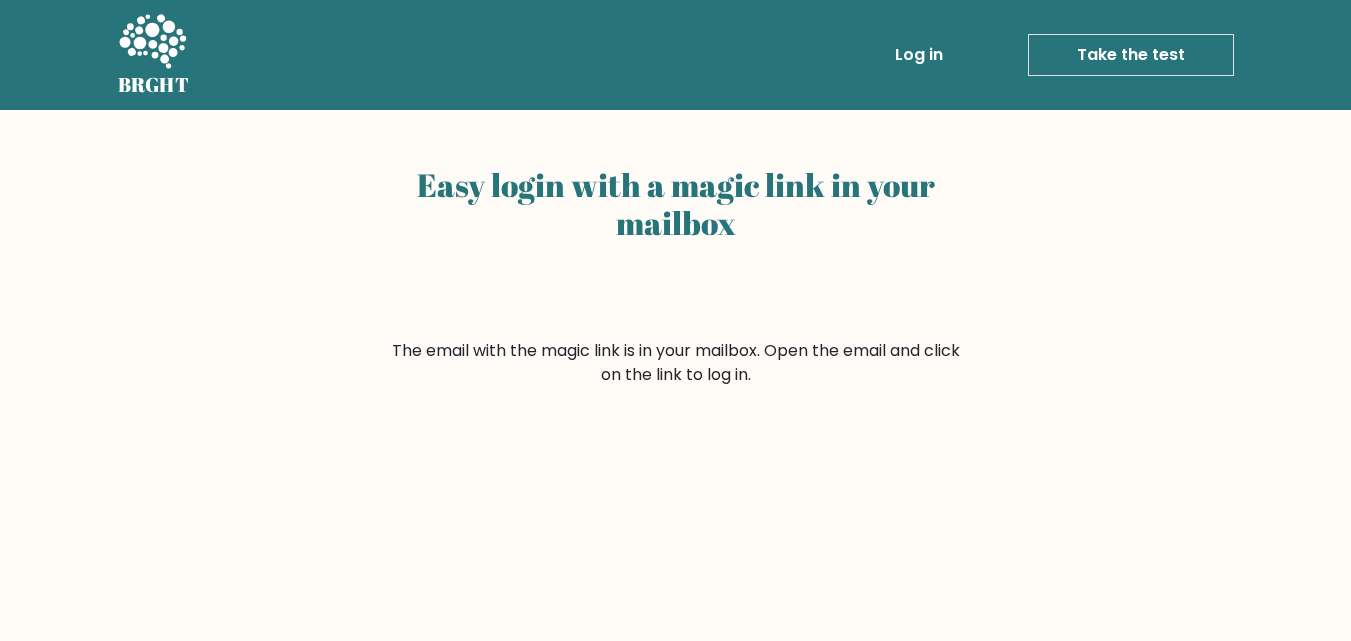 scroll, scrollTop: 0, scrollLeft: 0, axis: both 